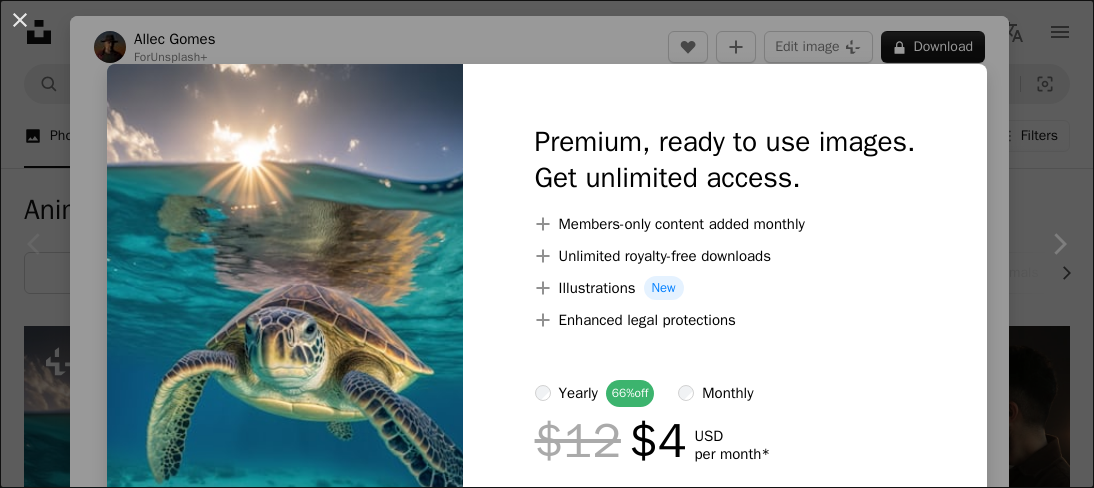 scroll, scrollTop: 367, scrollLeft: 0, axis: vertical 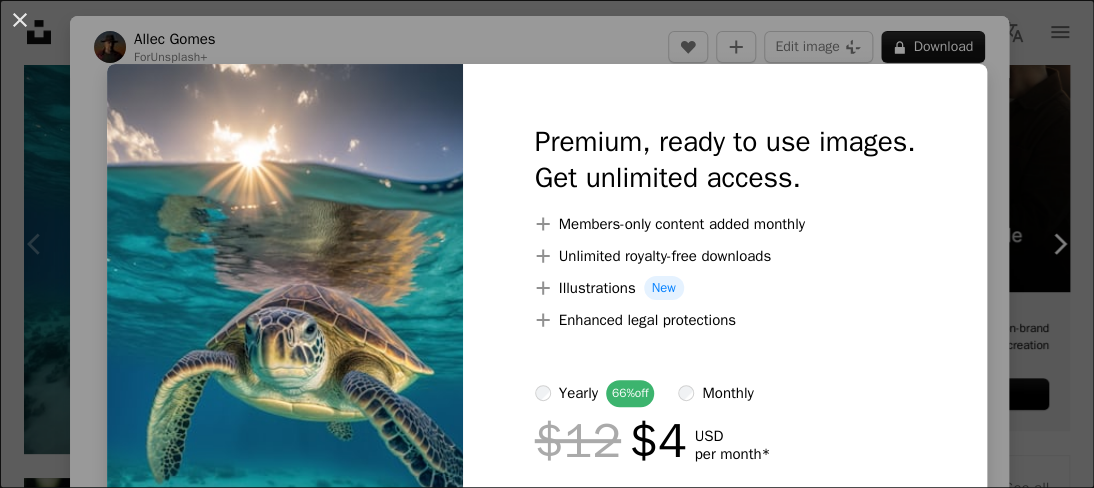 click on "An X shape Premium, ready to use images. Get unlimited access. A plus sign Members-only content added monthly A plus sign Unlimited royalty-free downloads A plus sign Illustrations  New A plus sign Enhanced legal protections yearly 66%  off monthly $12   $4 USD per month * Get  Unsplash+ * When paid annually, billed upfront  $48 Taxes where applicable. Renews automatically. Cancel anytime." at bounding box center [547, 244] 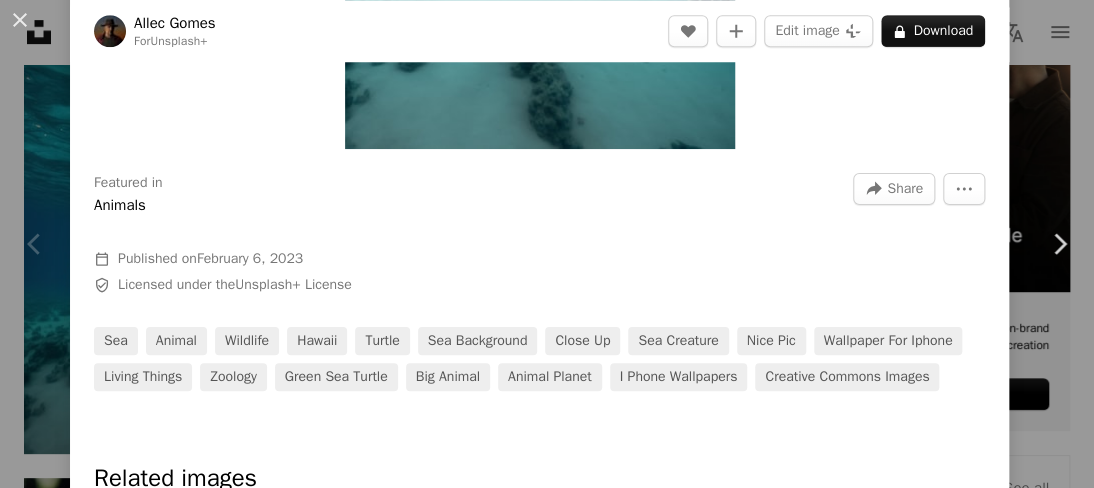scroll, scrollTop: 528, scrollLeft: 0, axis: vertical 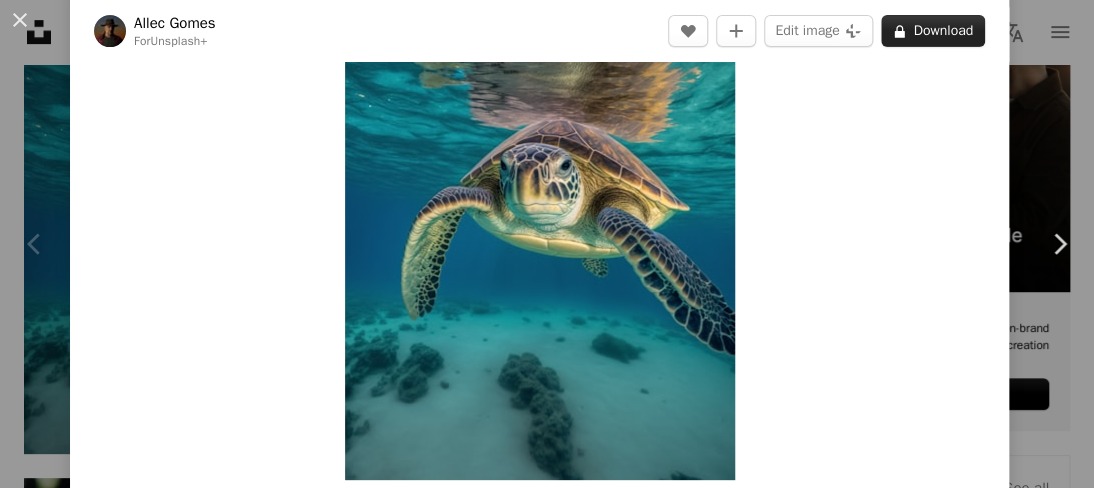 click on "A lock   Download" at bounding box center (933, 31) 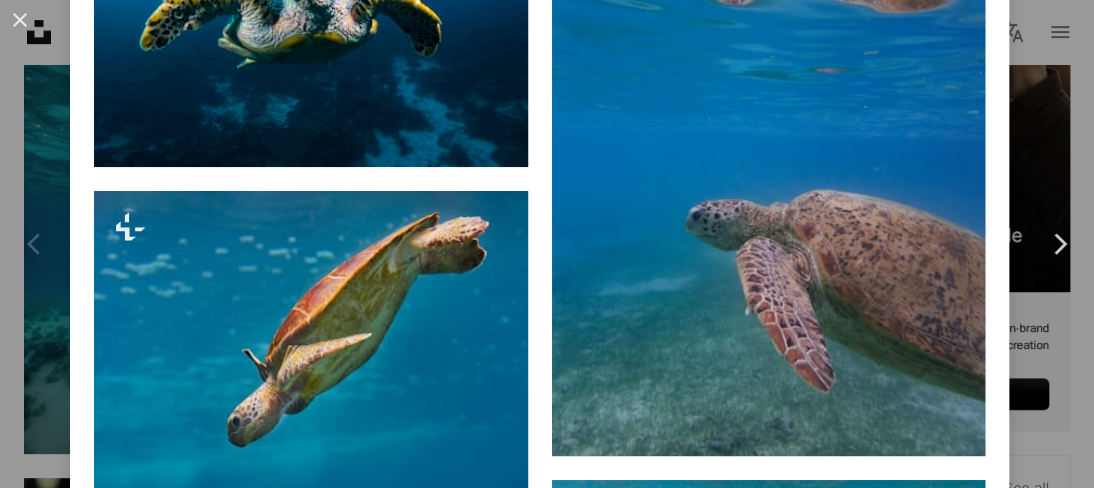 scroll, scrollTop: 1256, scrollLeft: 0, axis: vertical 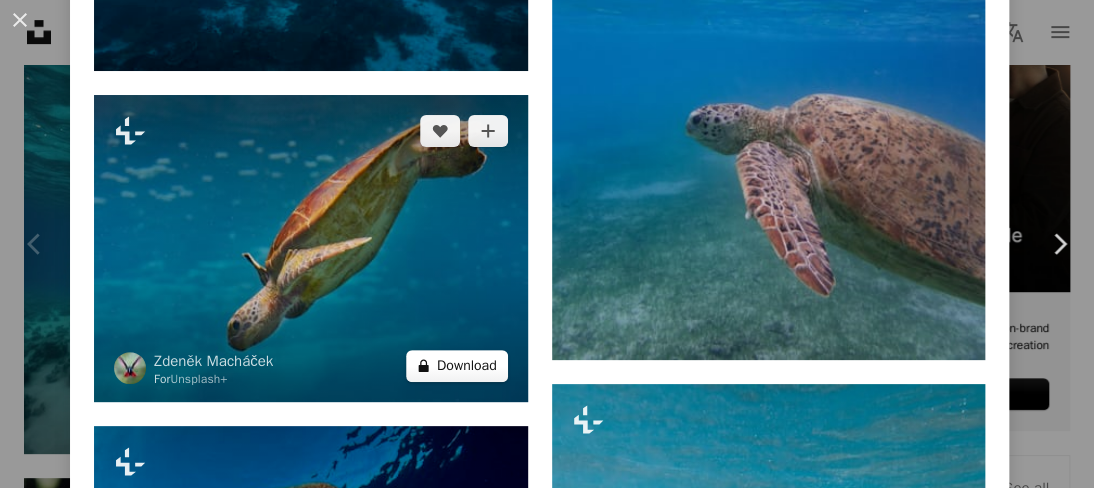 click on "A lock   Download" at bounding box center (457, 366) 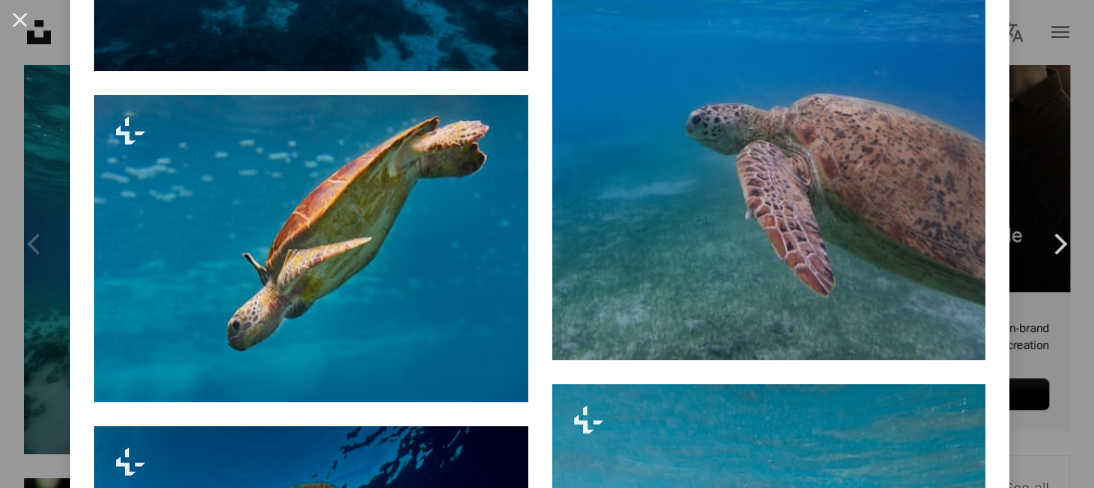 click on "An X shape Premium, ready to use images. Get unlimited access. A plus sign Members-only content added monthly A plus sign Unlimited royalty-free downloads A plus sign Illustrations  New A plus sign Enhanced legal protections yearly 66%  off monthly $12   $4 USD per month * Get  Unsplash+ * When paid annually, billed upfront  $48 Taxes where applicable. Renews automatically. Cancel anytime." at bounding box center (547, 4562) 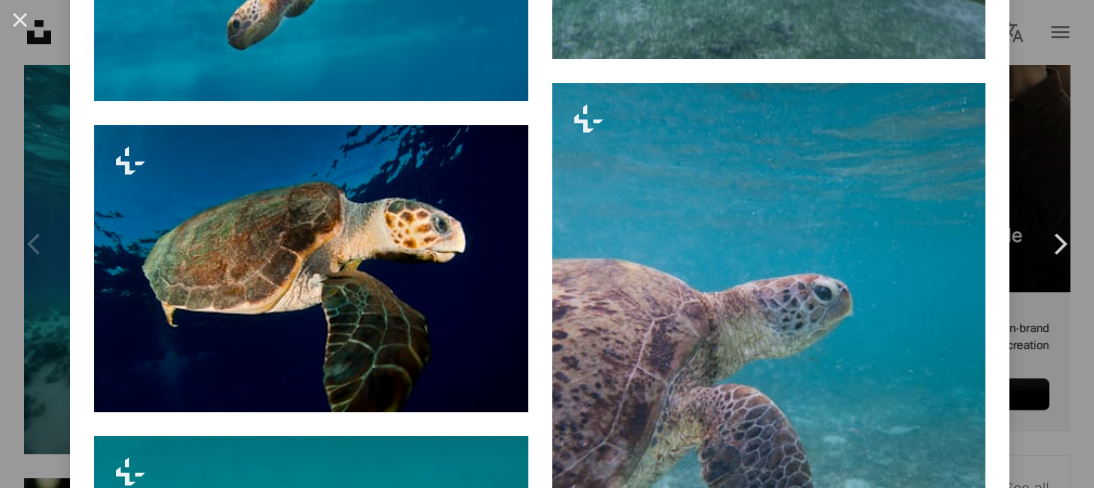 scroll, scrollTop: 1568, scrollLeft: 0, axis: vertical 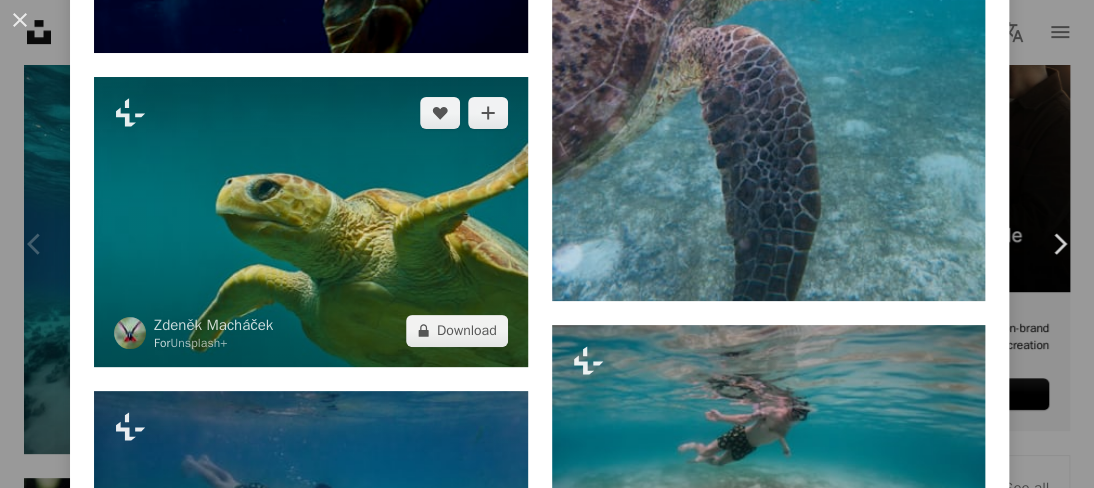 click at bounding box center (311, 221) 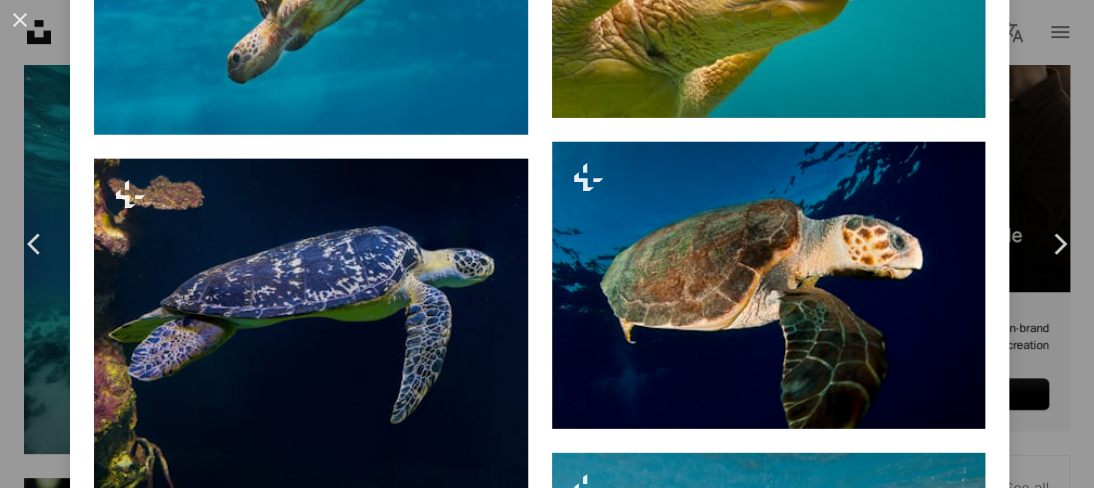scroll, scrollTop: 0, scrollLeft: 0, axis: both 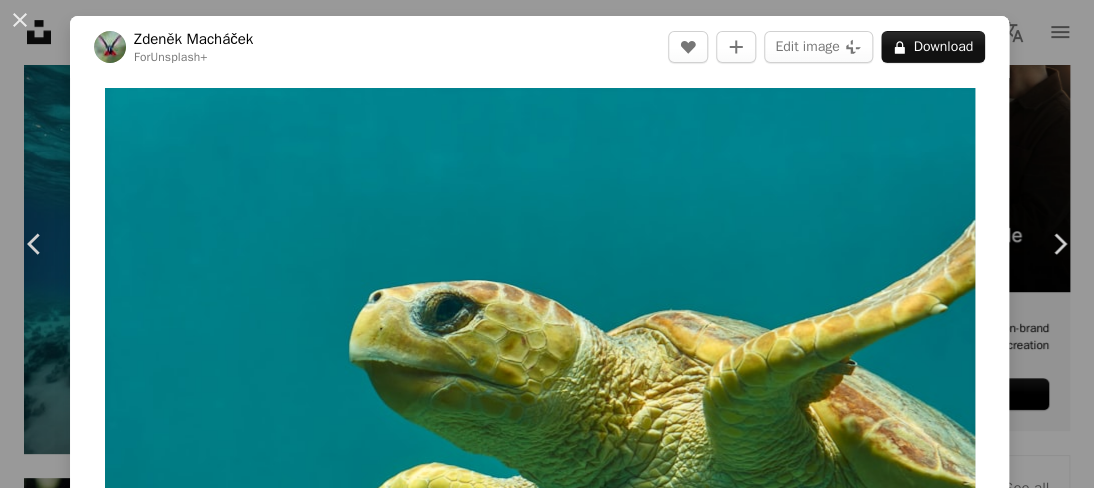click at bounding box center (540, 378) 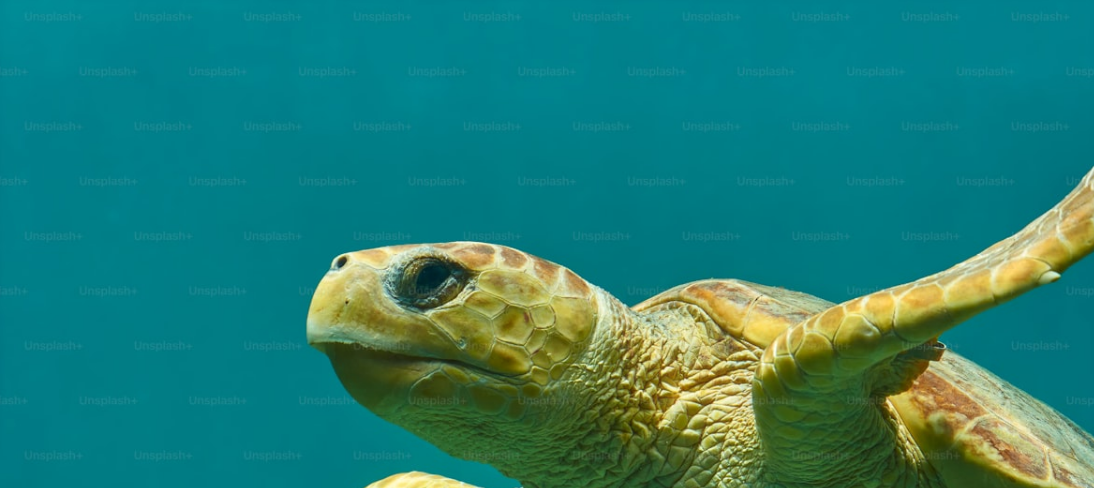 scroll, scrollTop: 111, scrollLeft: 0, axis: vertical 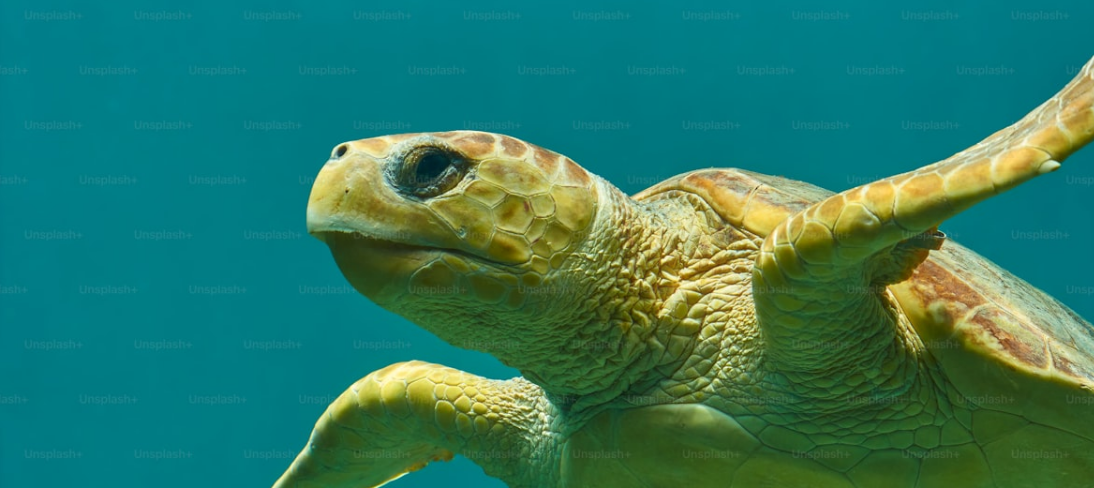 click at bounding box center [547, 253] 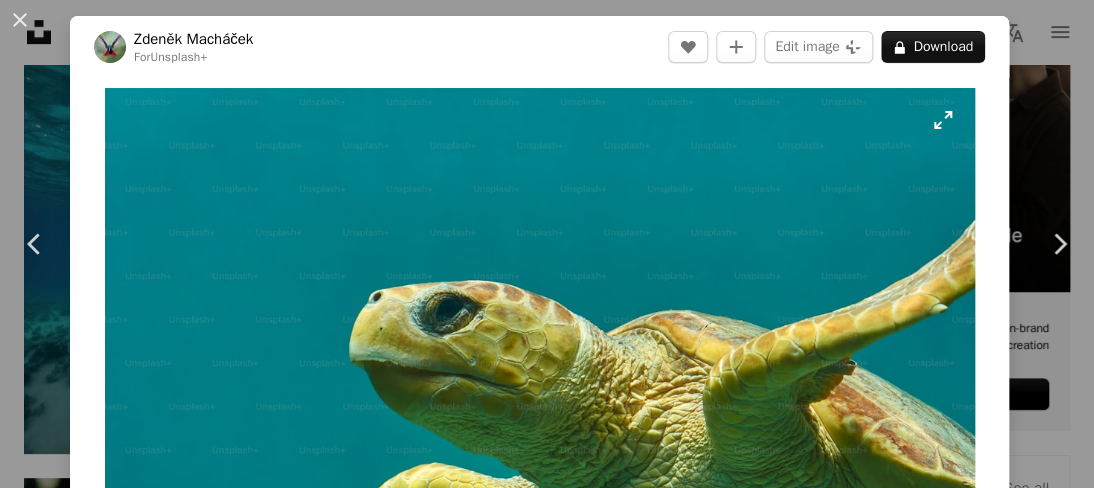 scroll, scrollTop: 88, scrollLeft: 0, axis: vertical 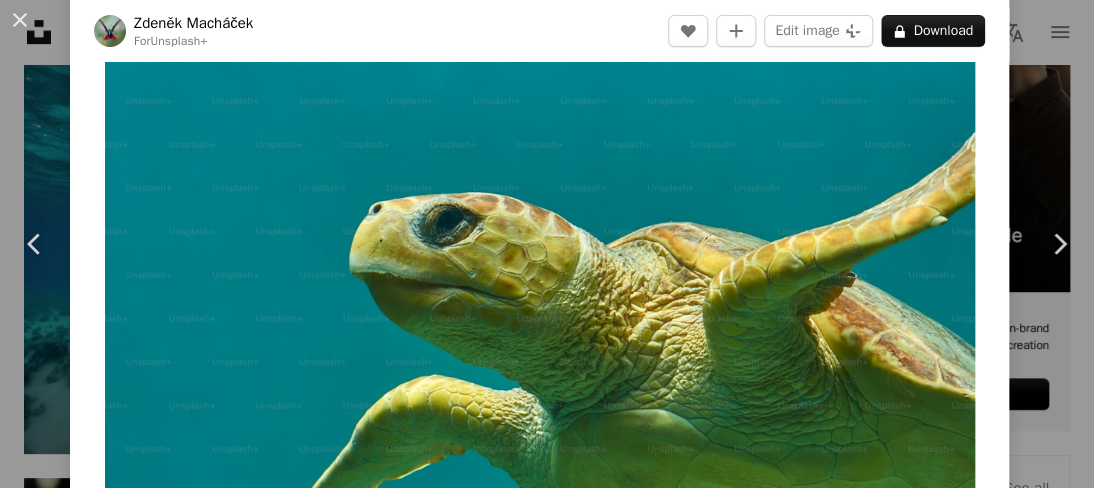 drag, startPoint x: 692, startPoint y: 315, endPoint x: 447, endPoint y: 435, distance: 272.80945 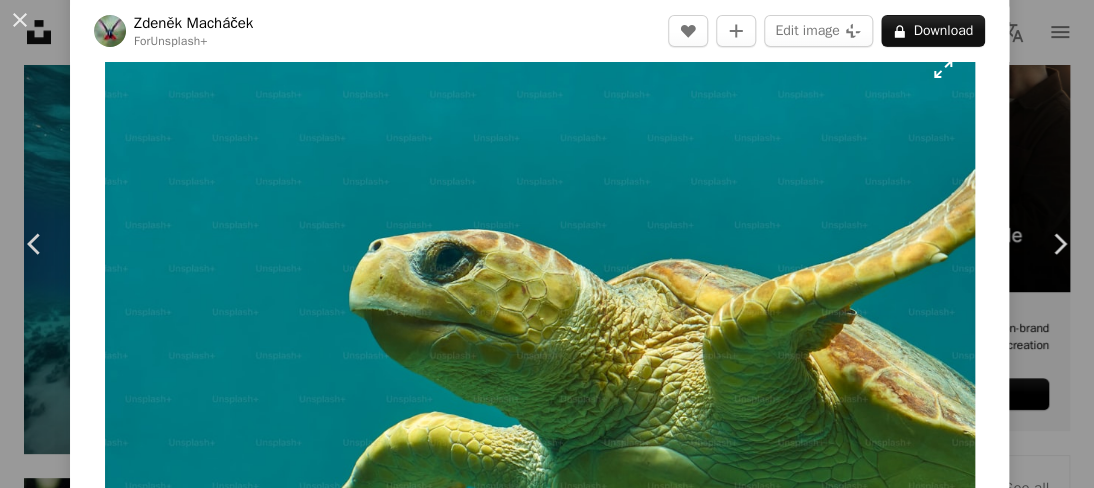scroll, scrollTop: 48, scrollLeft: 0, axis: vertical 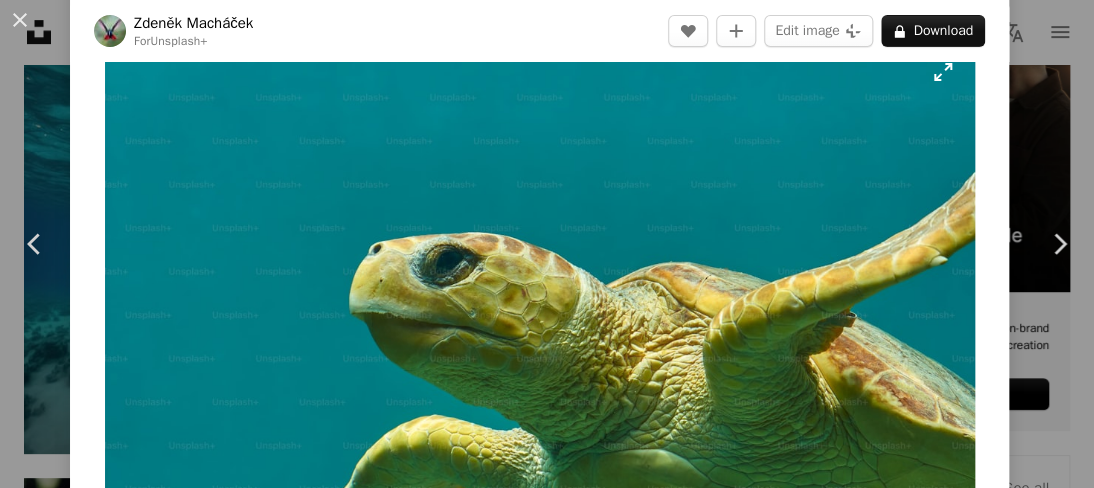 type 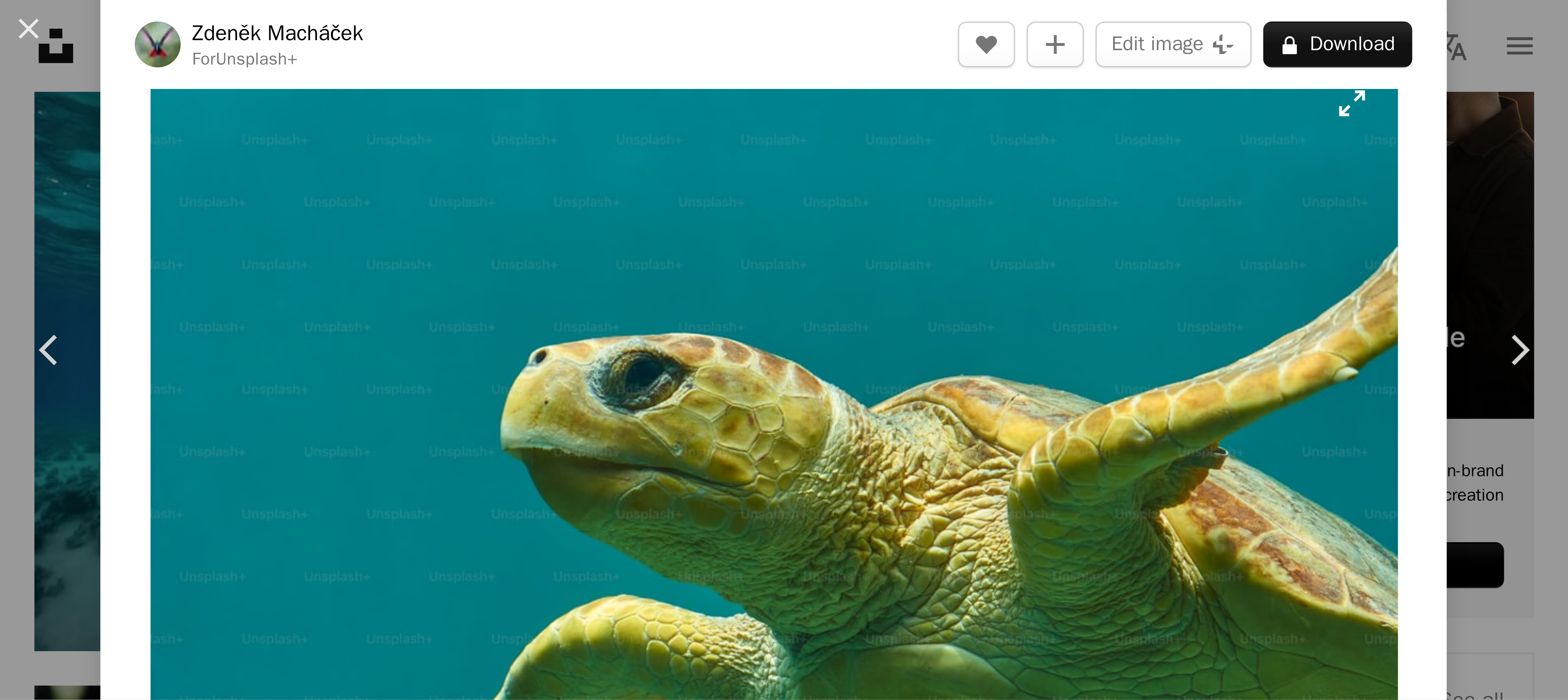 scroll, scrollTop: 132, scrollLeft: 0, axis: vertical 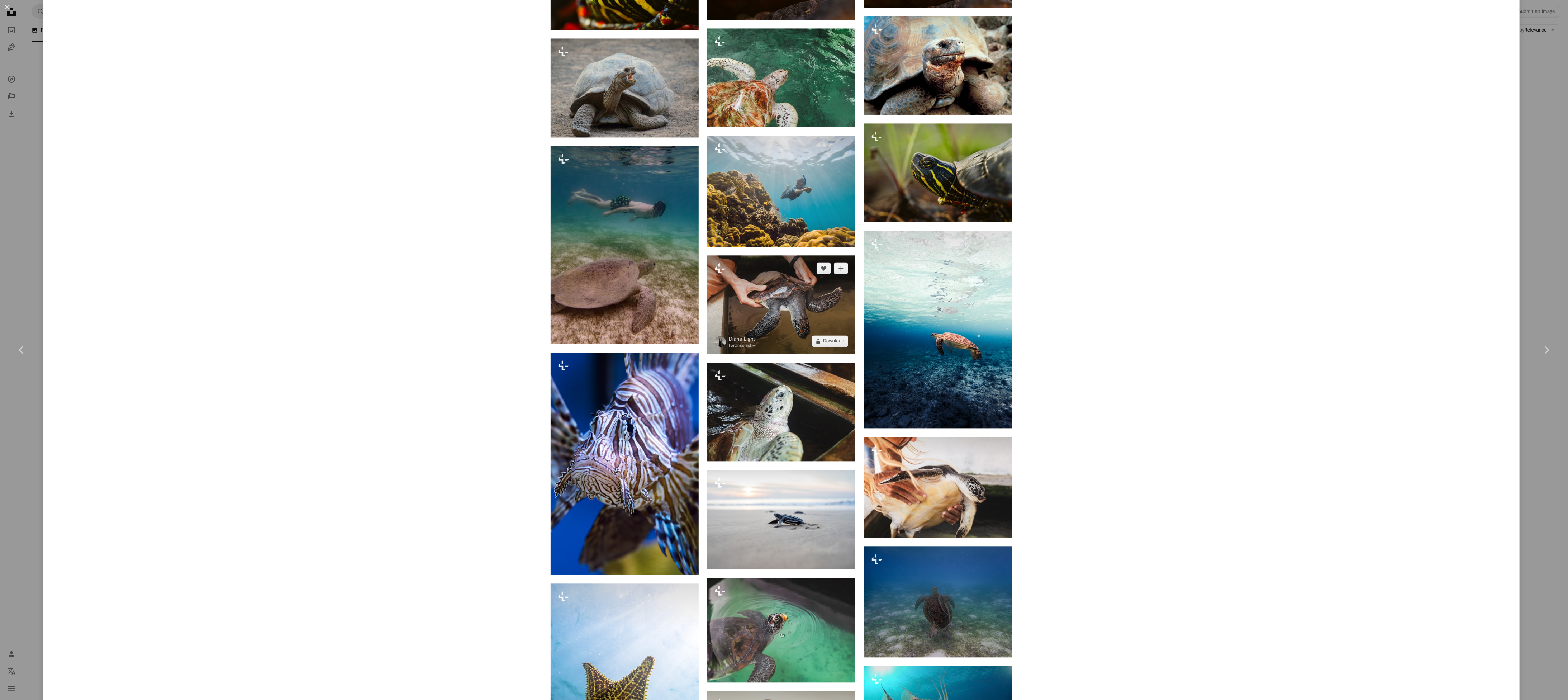 click at bounding box center (781, 304) 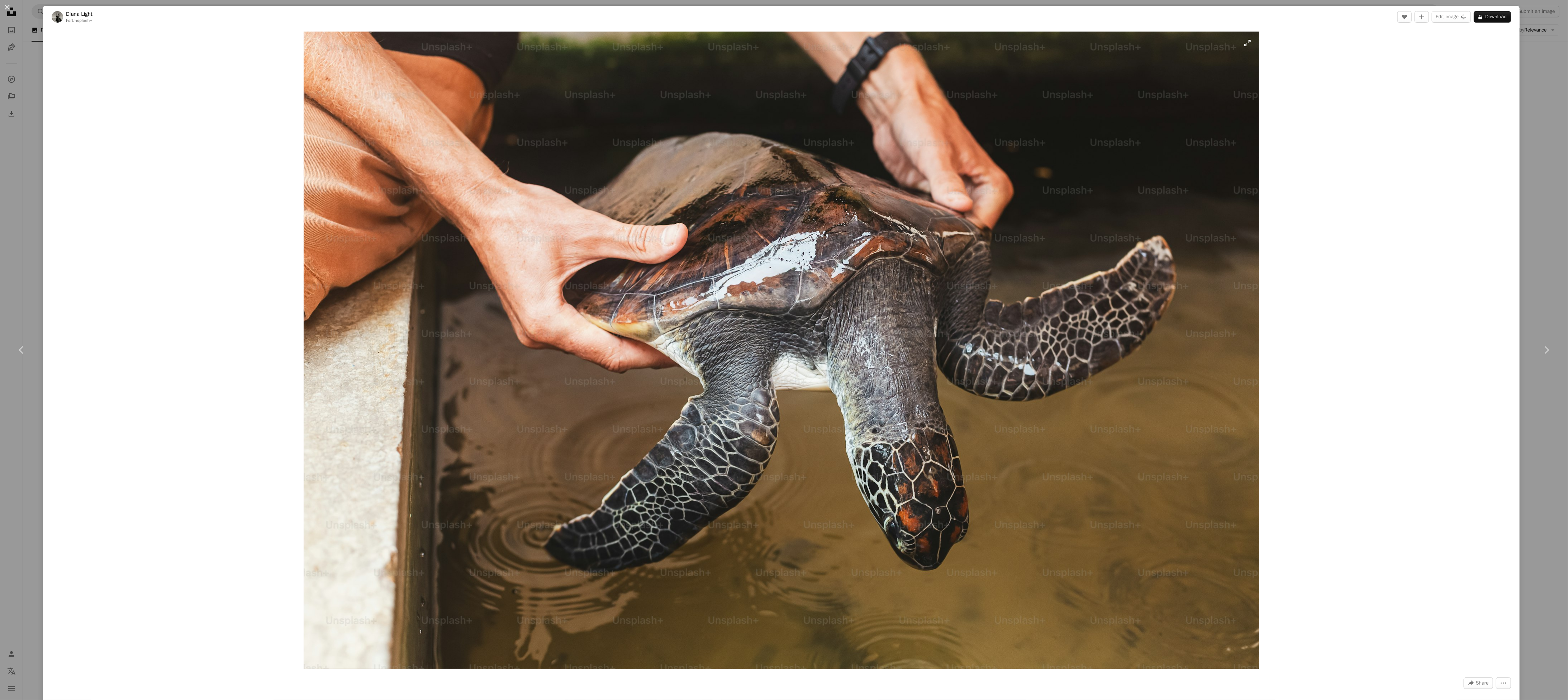click at bounding box center [781, 350] 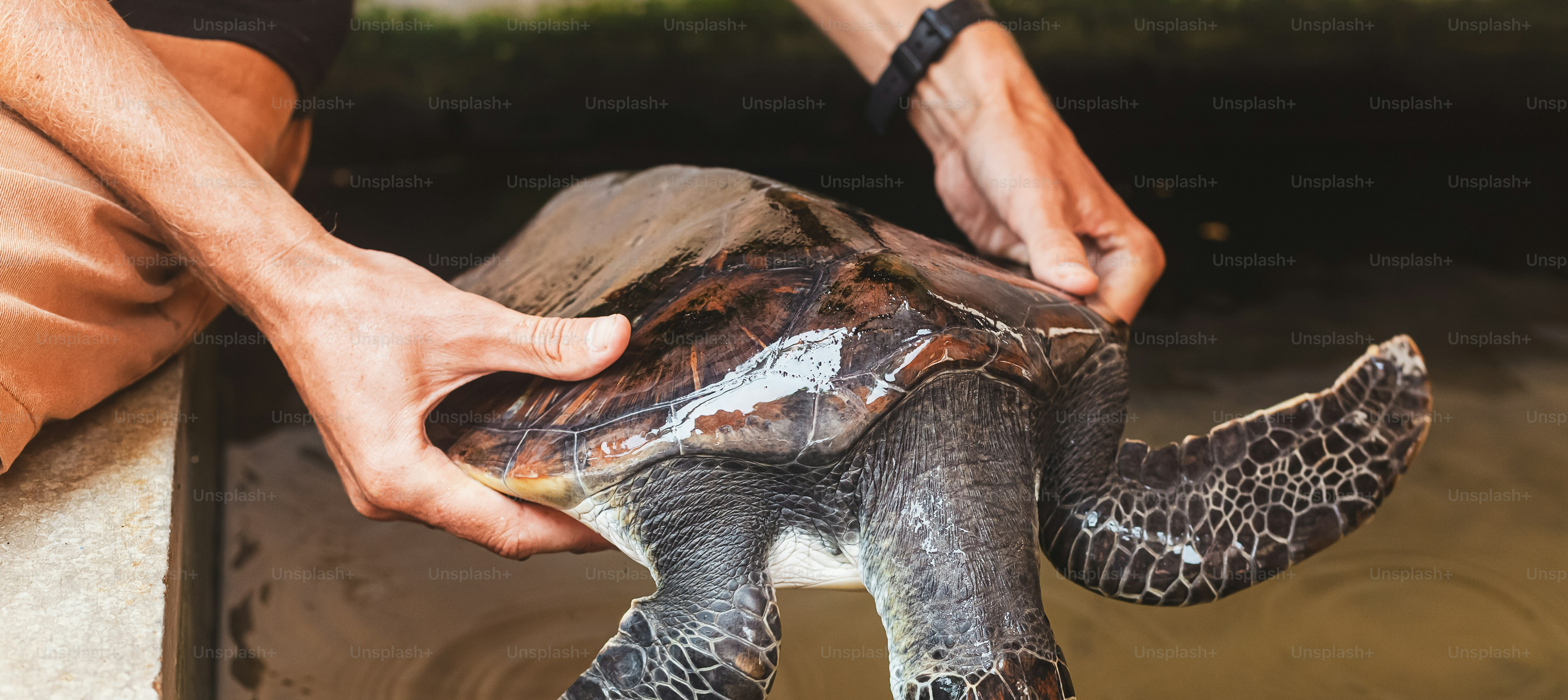 scroll, scrollTop: 158, scrollLeft: 0, axis: vertical 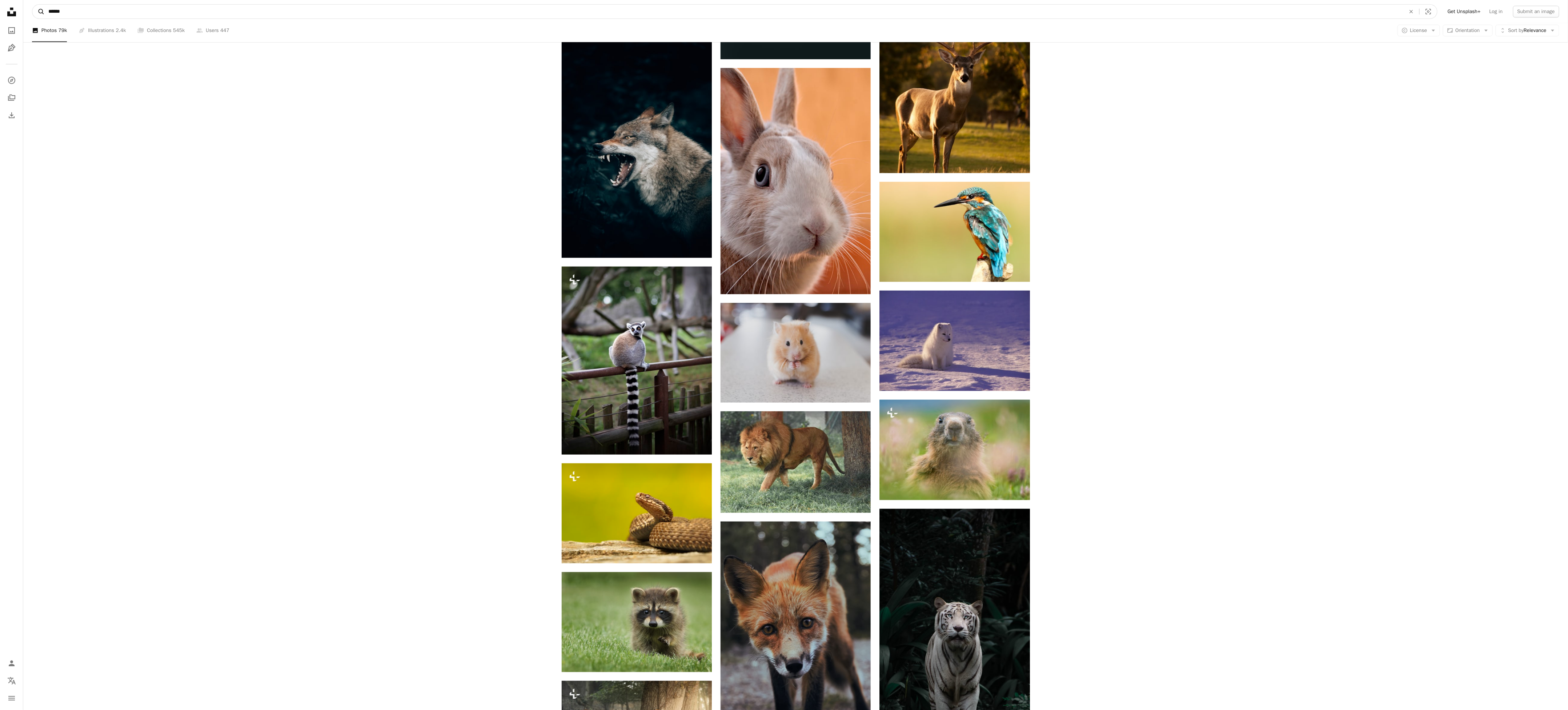 click on "A magnifying glass" 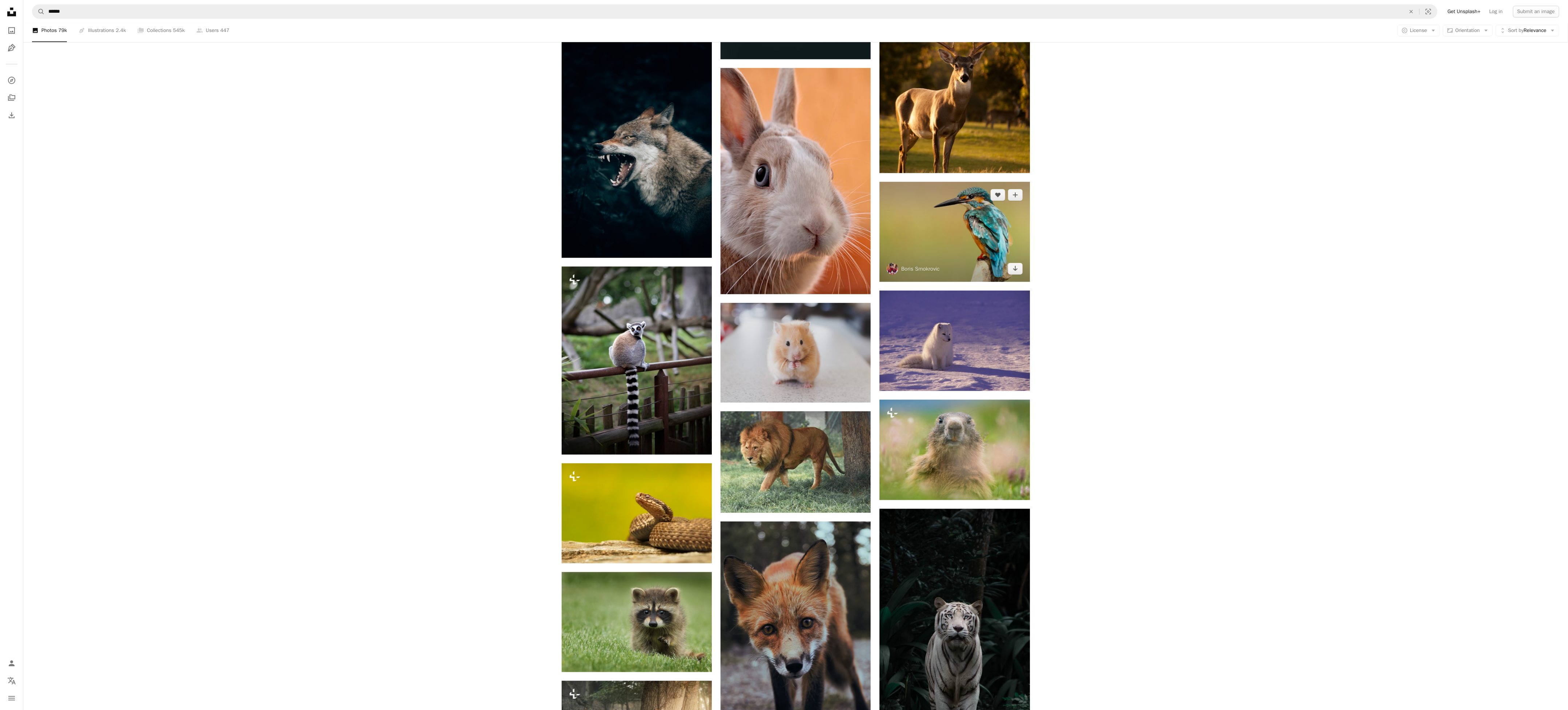 click at bounding box center [954, 232] 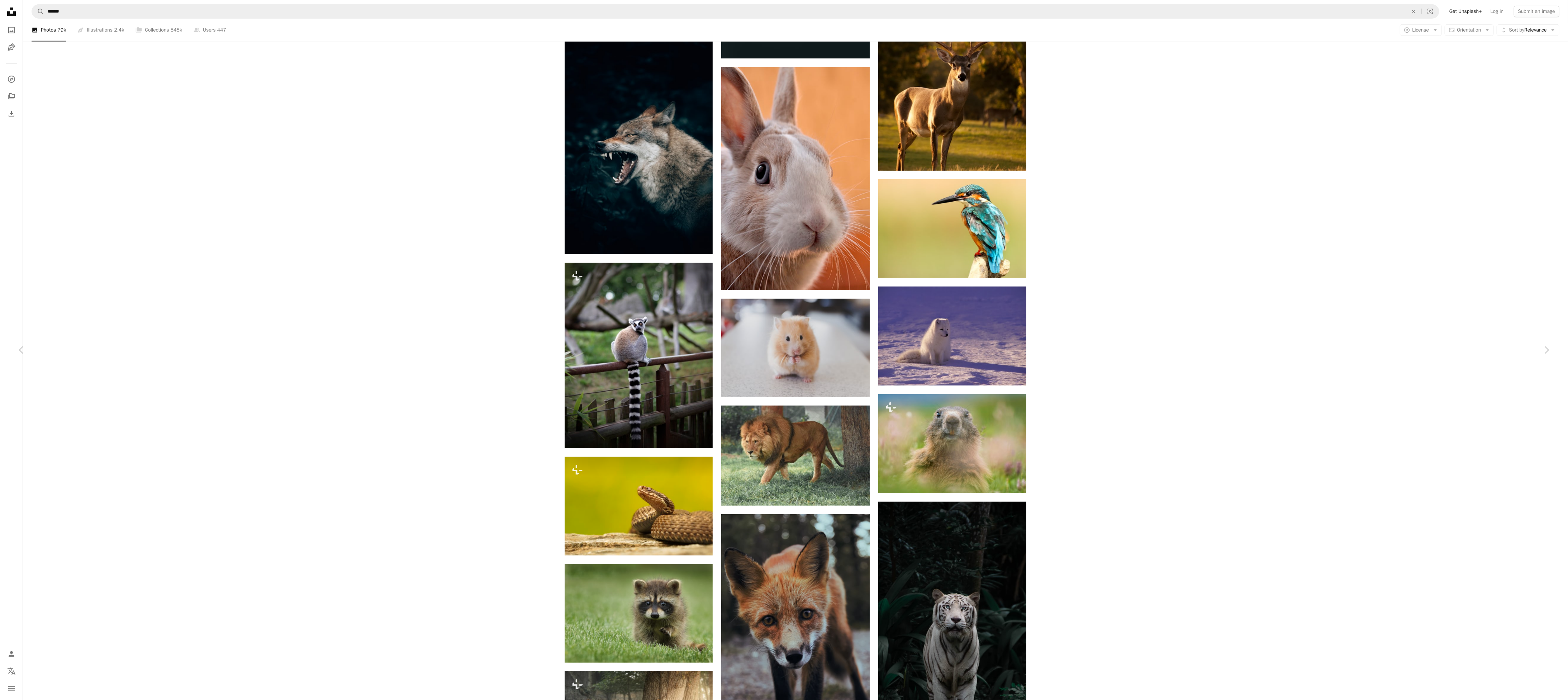 click at bounding box center [781, 2785] 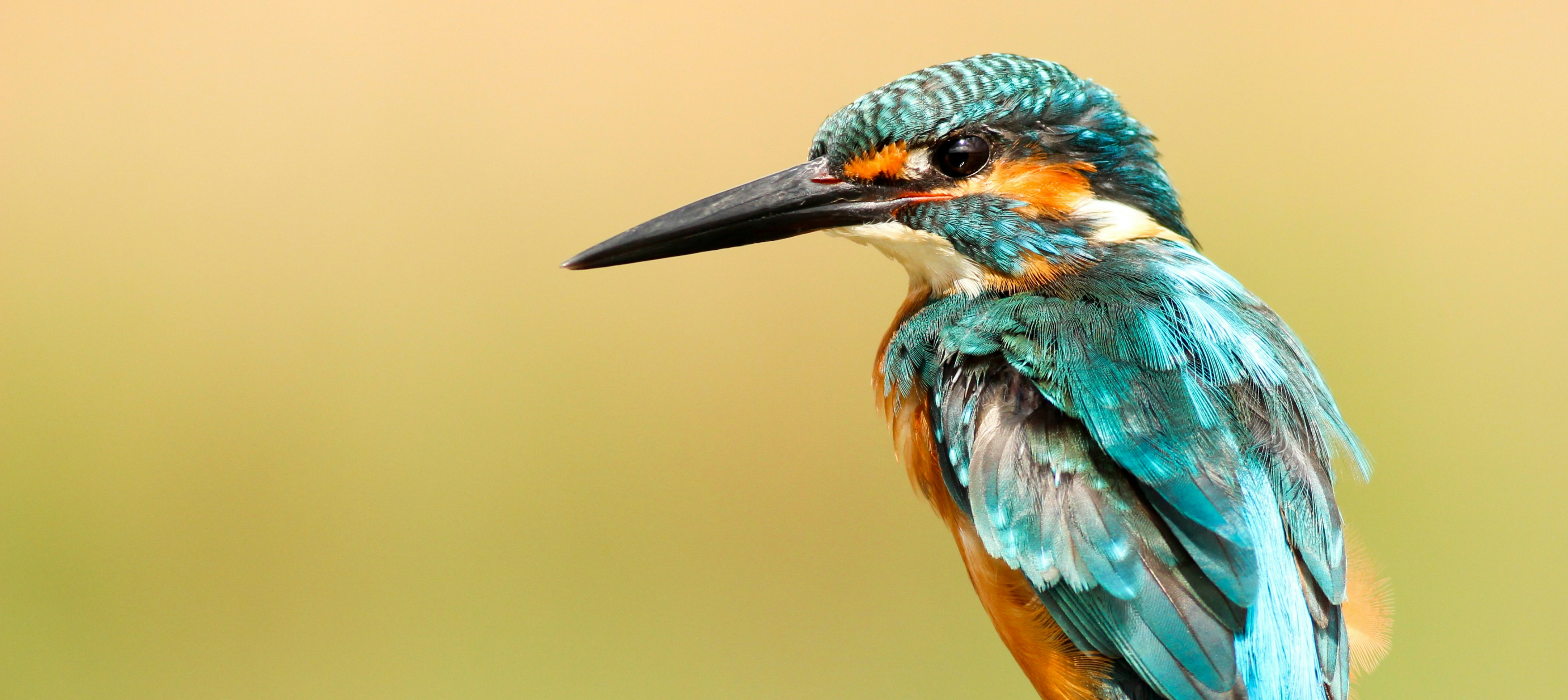 scroll, scrollTop: 158, scrollLeft: 0, axis: vertical 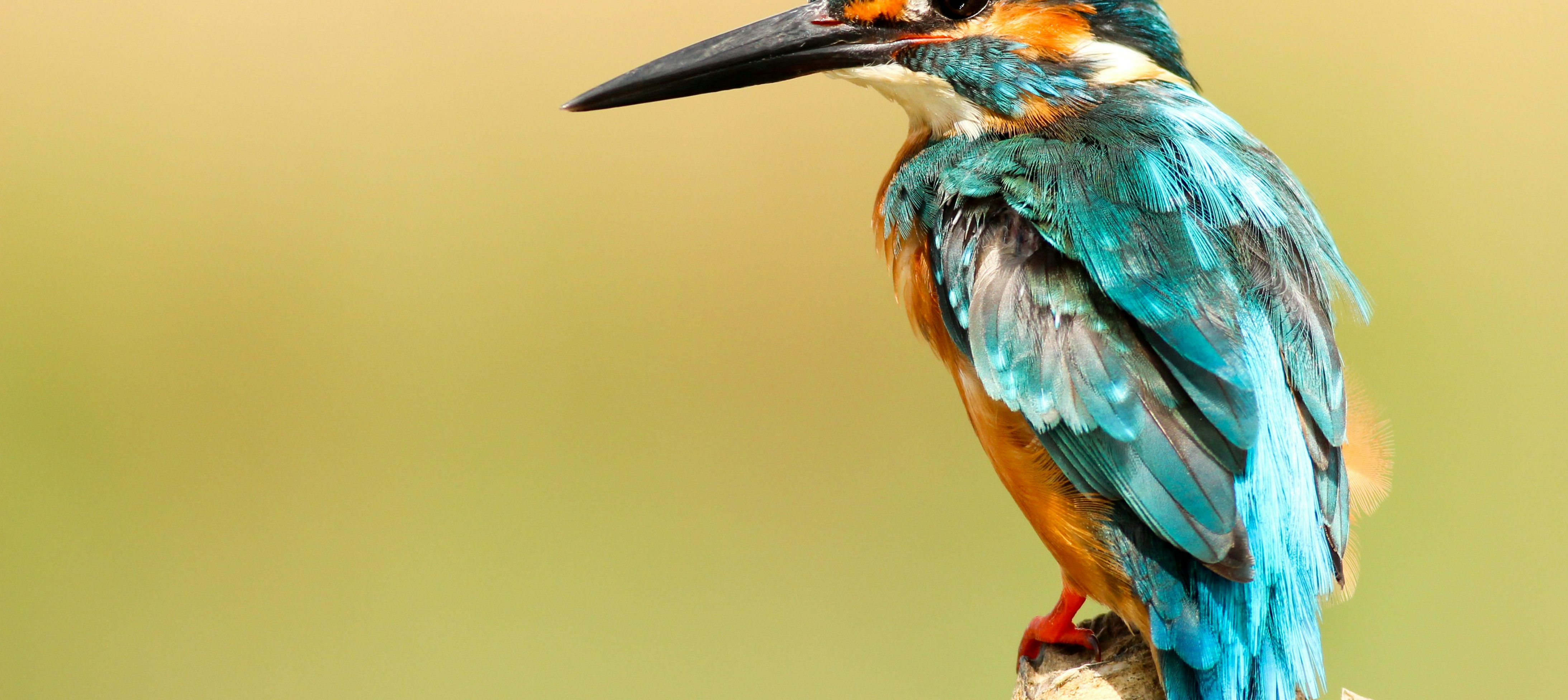 click at bounding box center (784, 364) 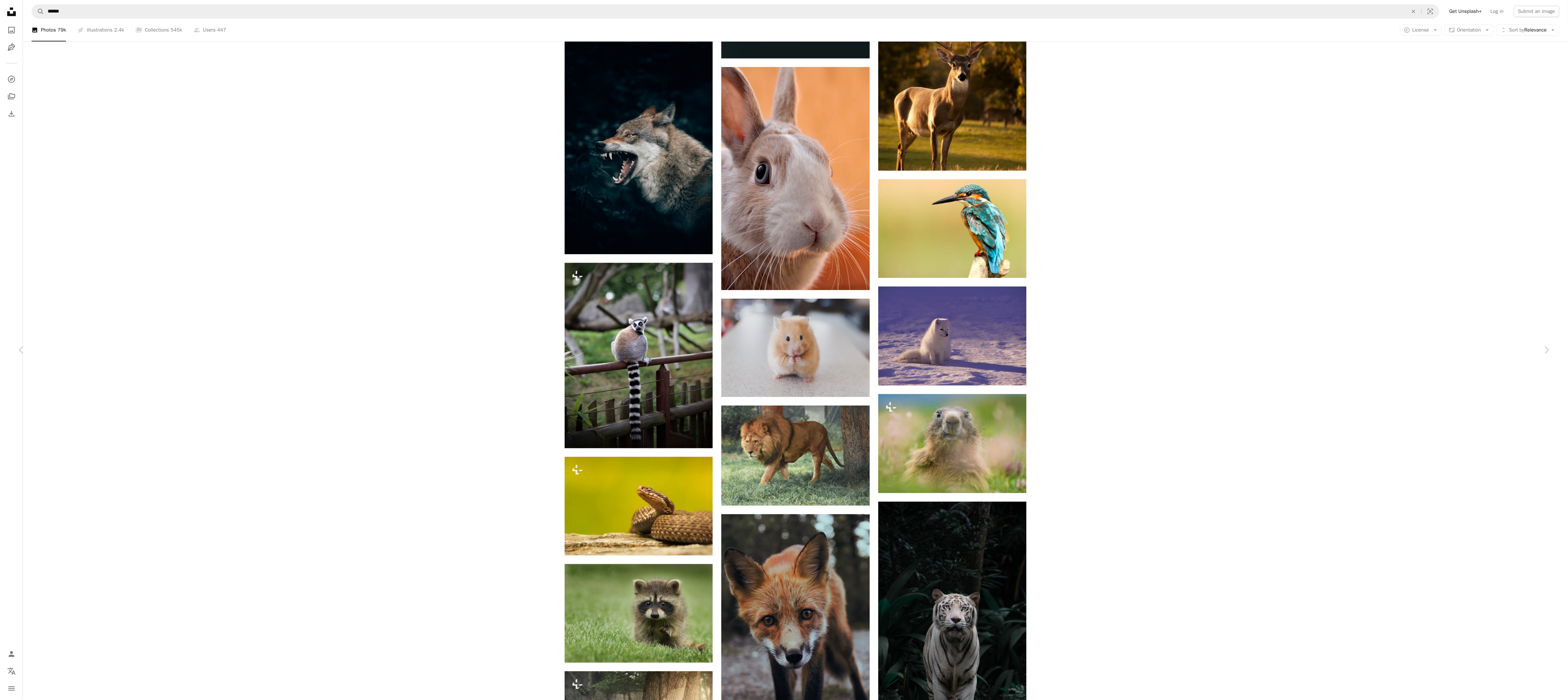 type 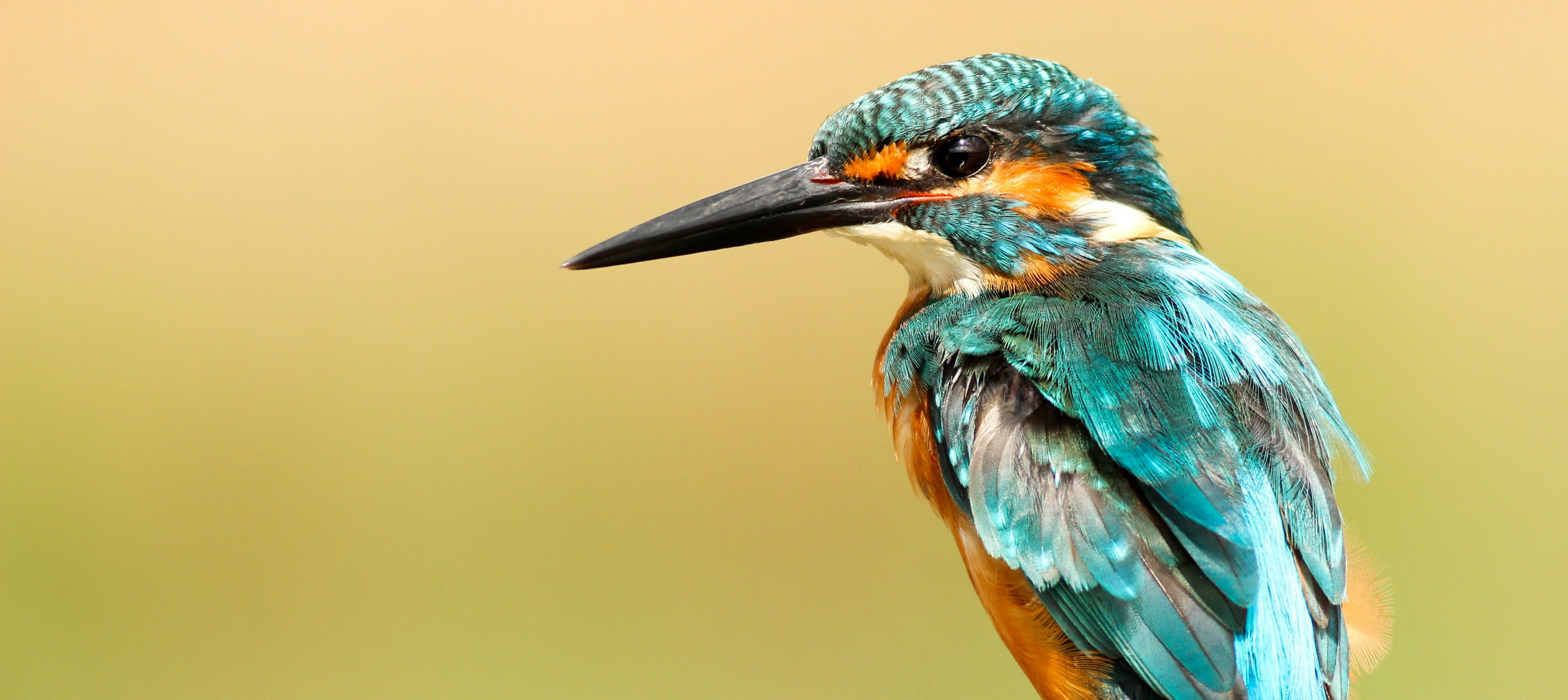 scroll, scrollTop: 158, scrollLeft: 0, axis: vertical 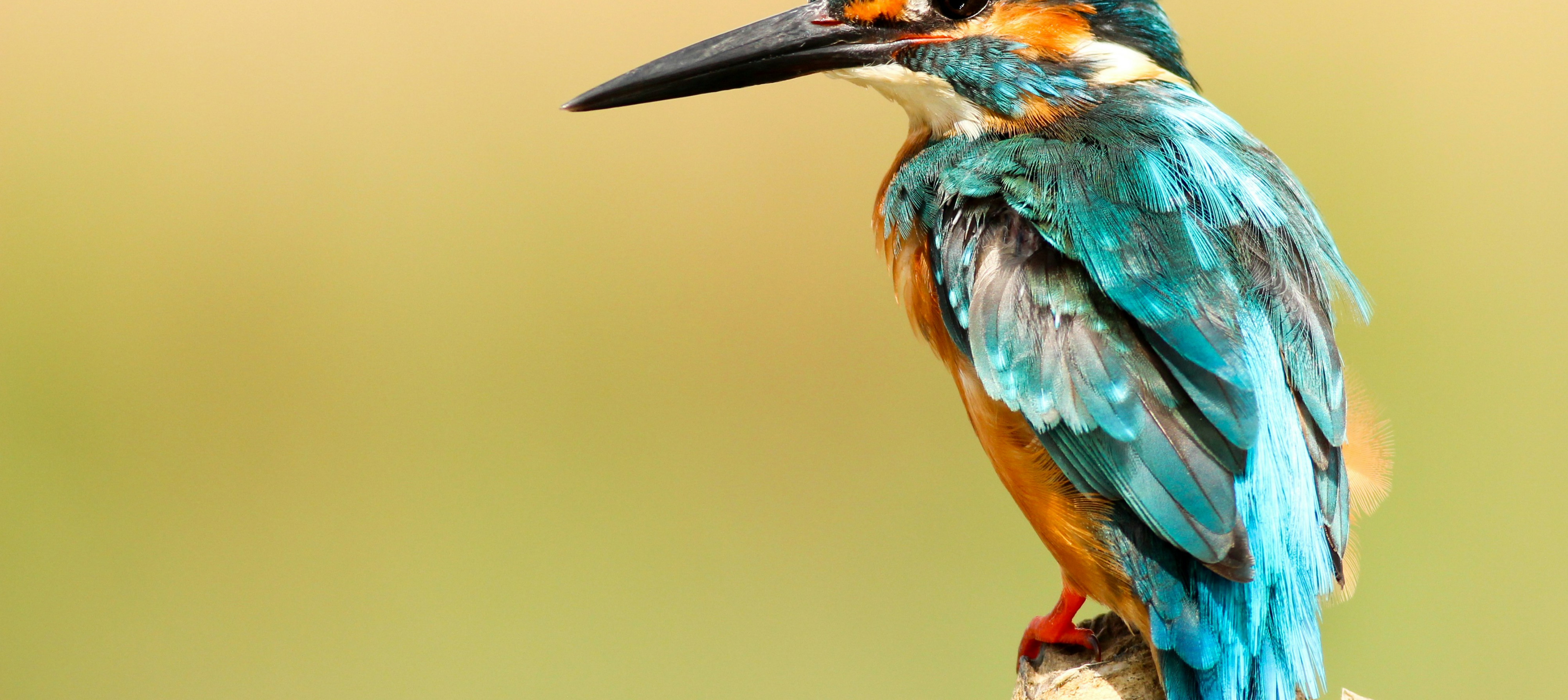 click at bounding box center (784, 364) 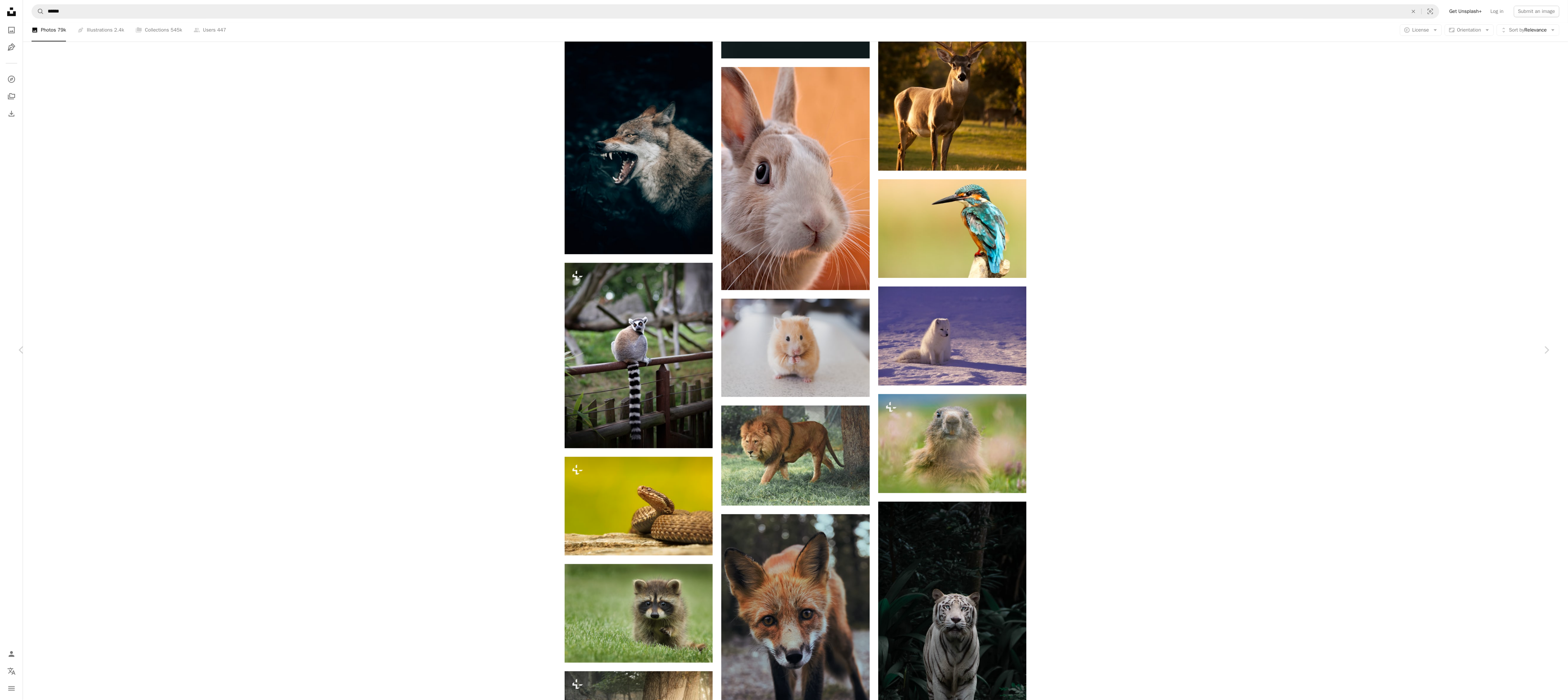 click at bounding box center [781, 2785] 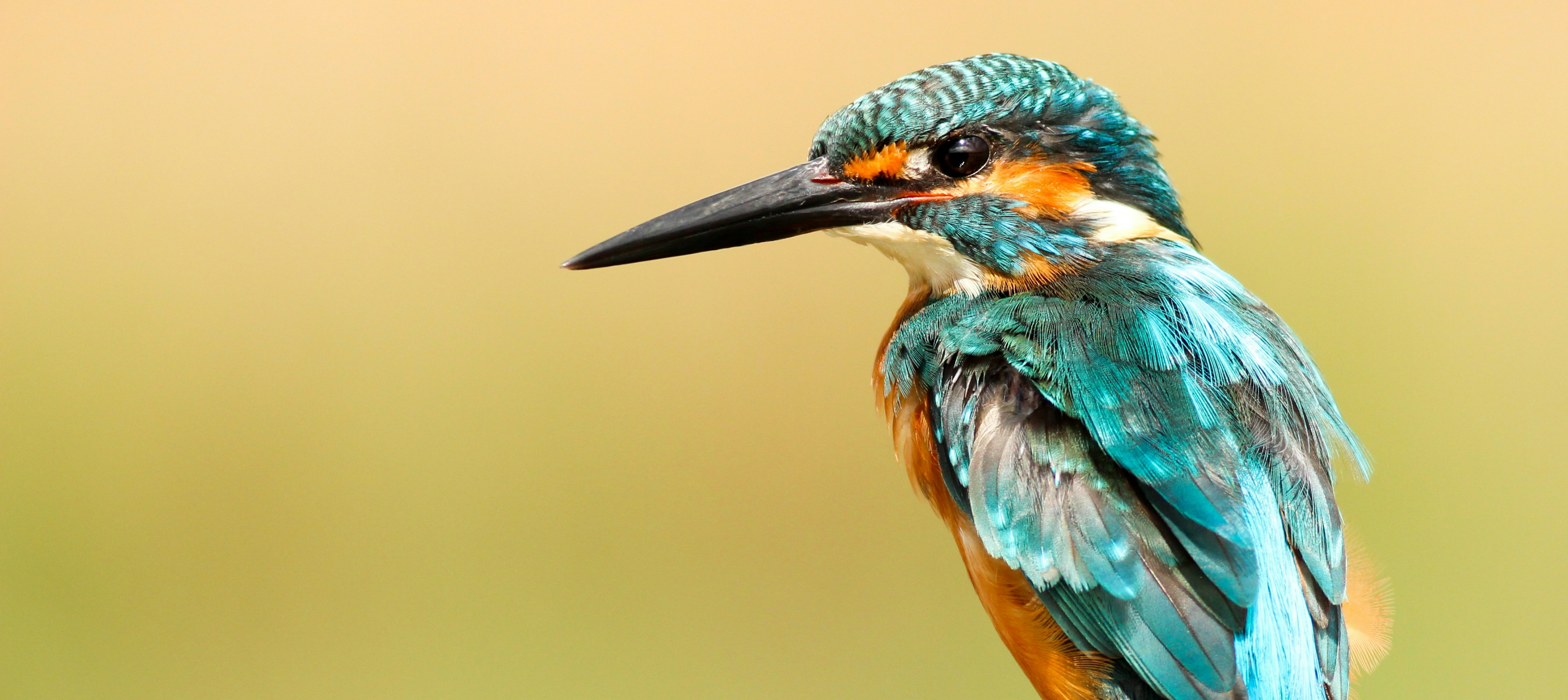 scroll, scrollTop: 158, scrollLeft: 0, axis: vertical 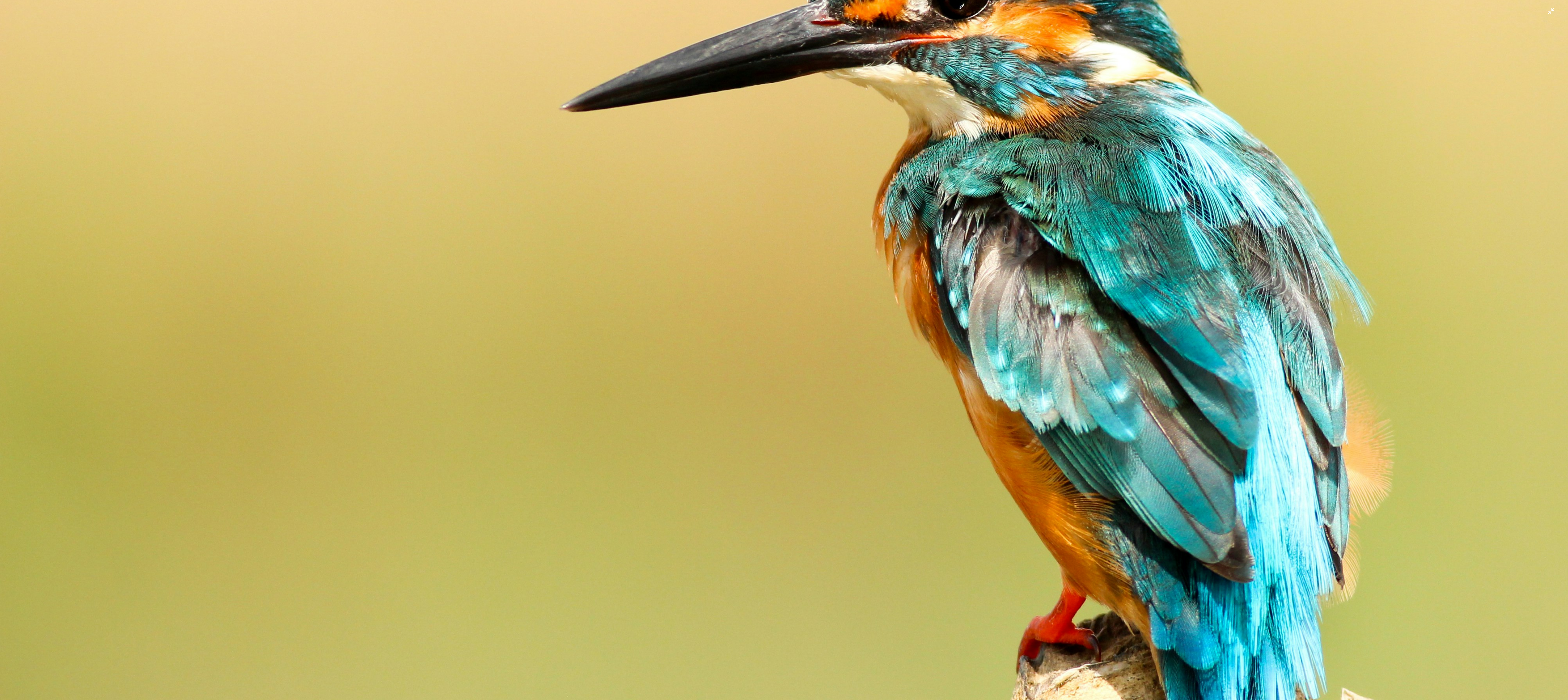 click at bounding box center (784, 364) 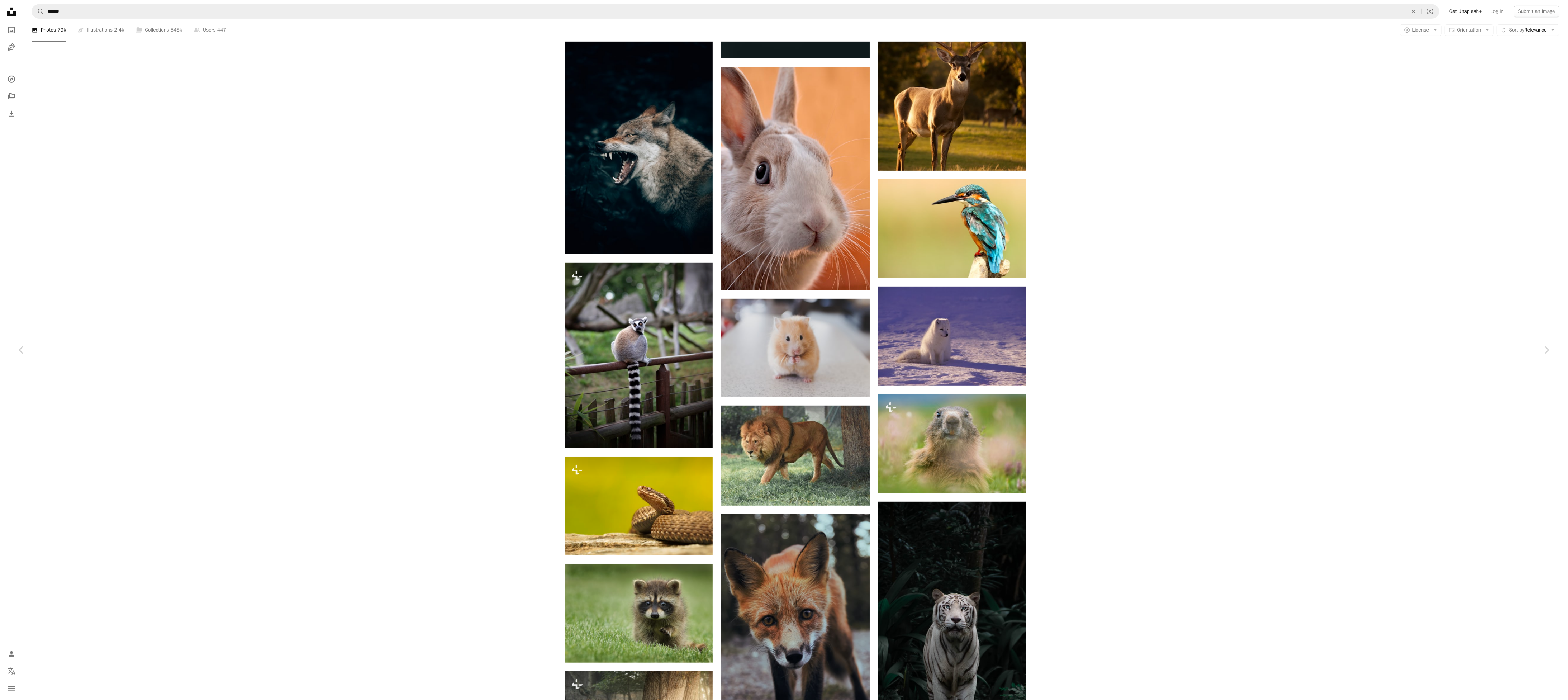 click at bounding box center [781, 2785] 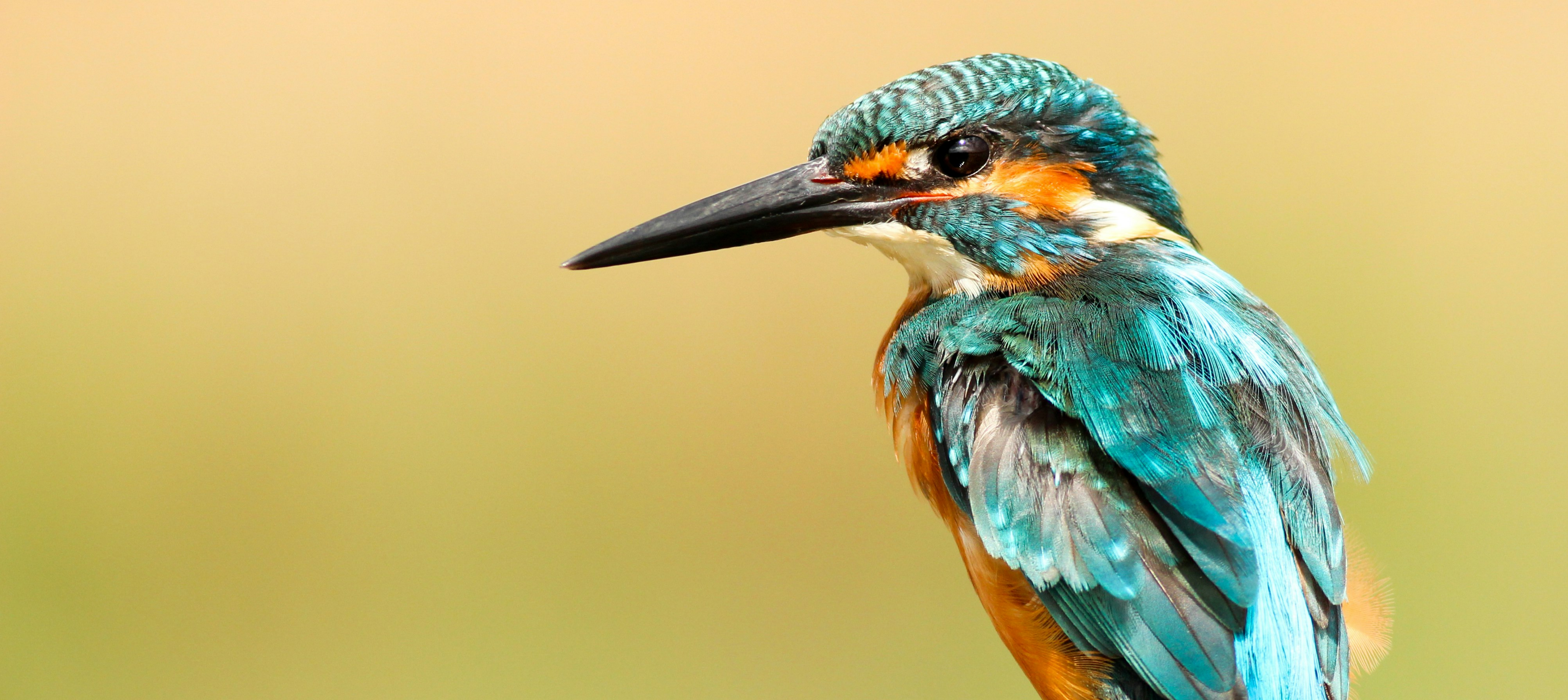 scroll, scrollTop: 158, scrollLeft: 0, axis: vertical 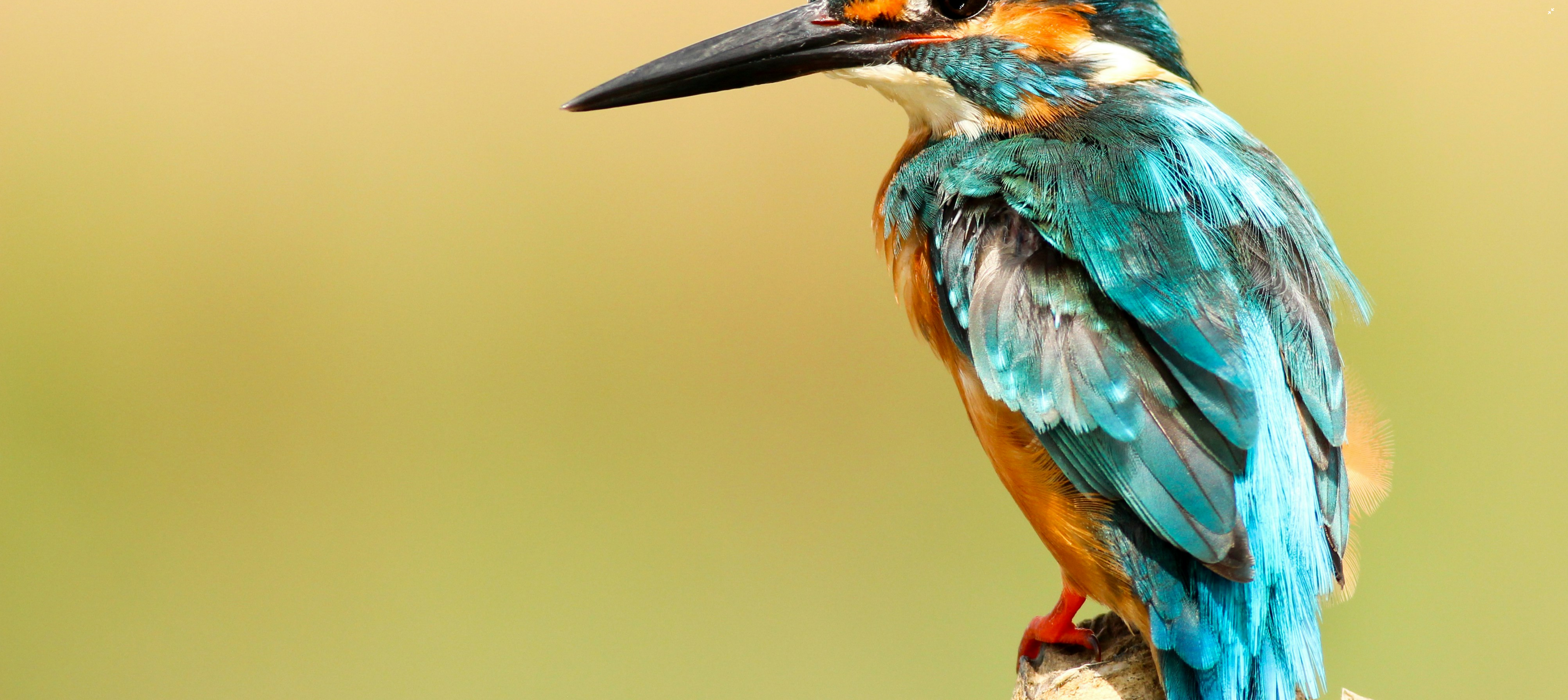 click at bounding box center [784, 364] 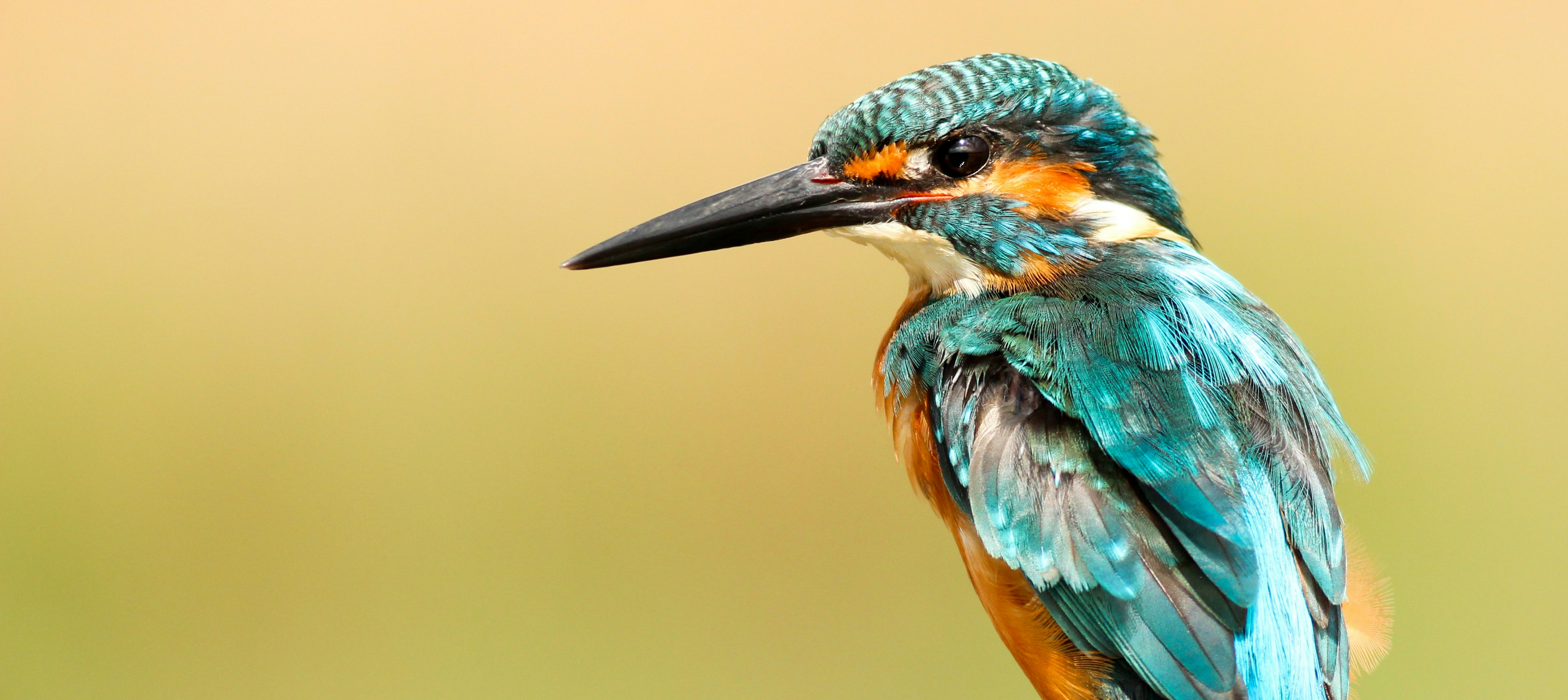 scroll, scrollTop: 158, scrollLeft: 0, axis: vertical 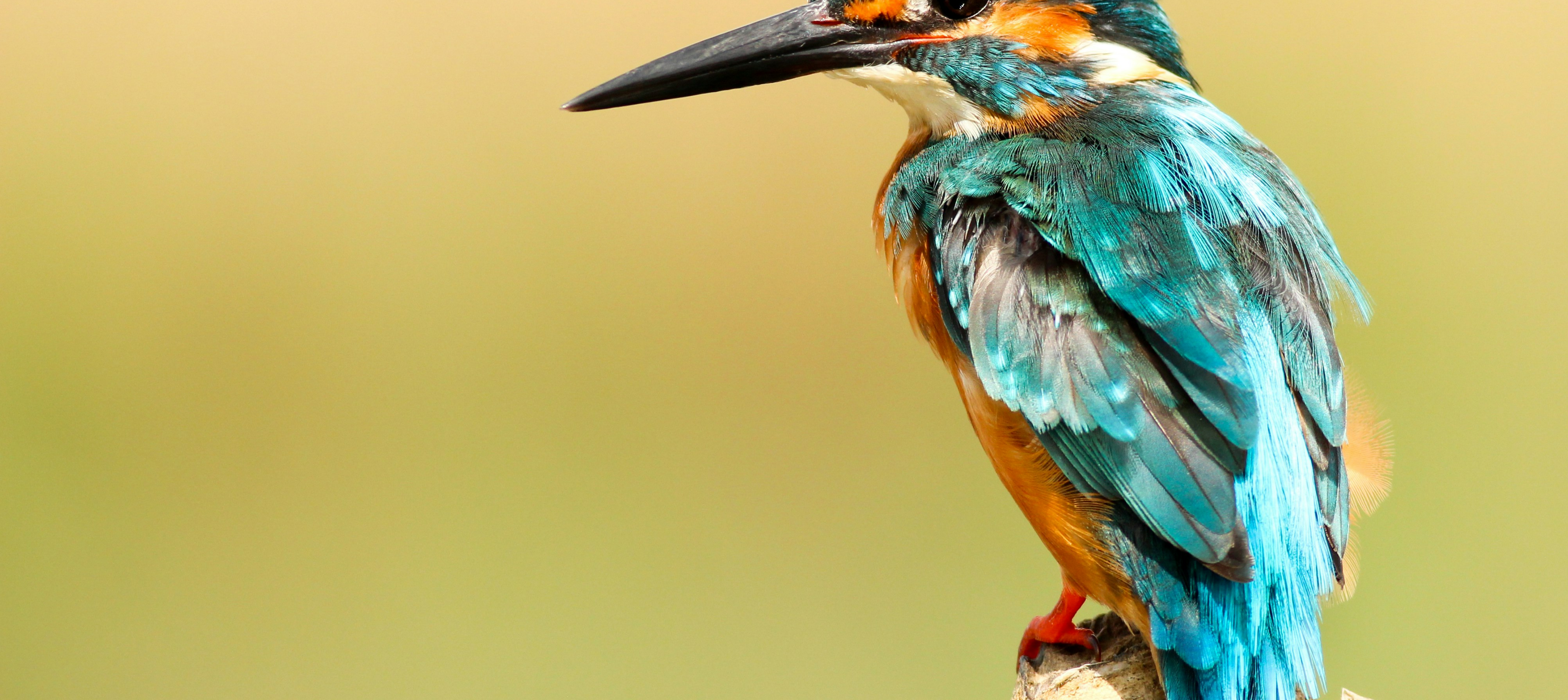 click at bounding box center [784, 364] 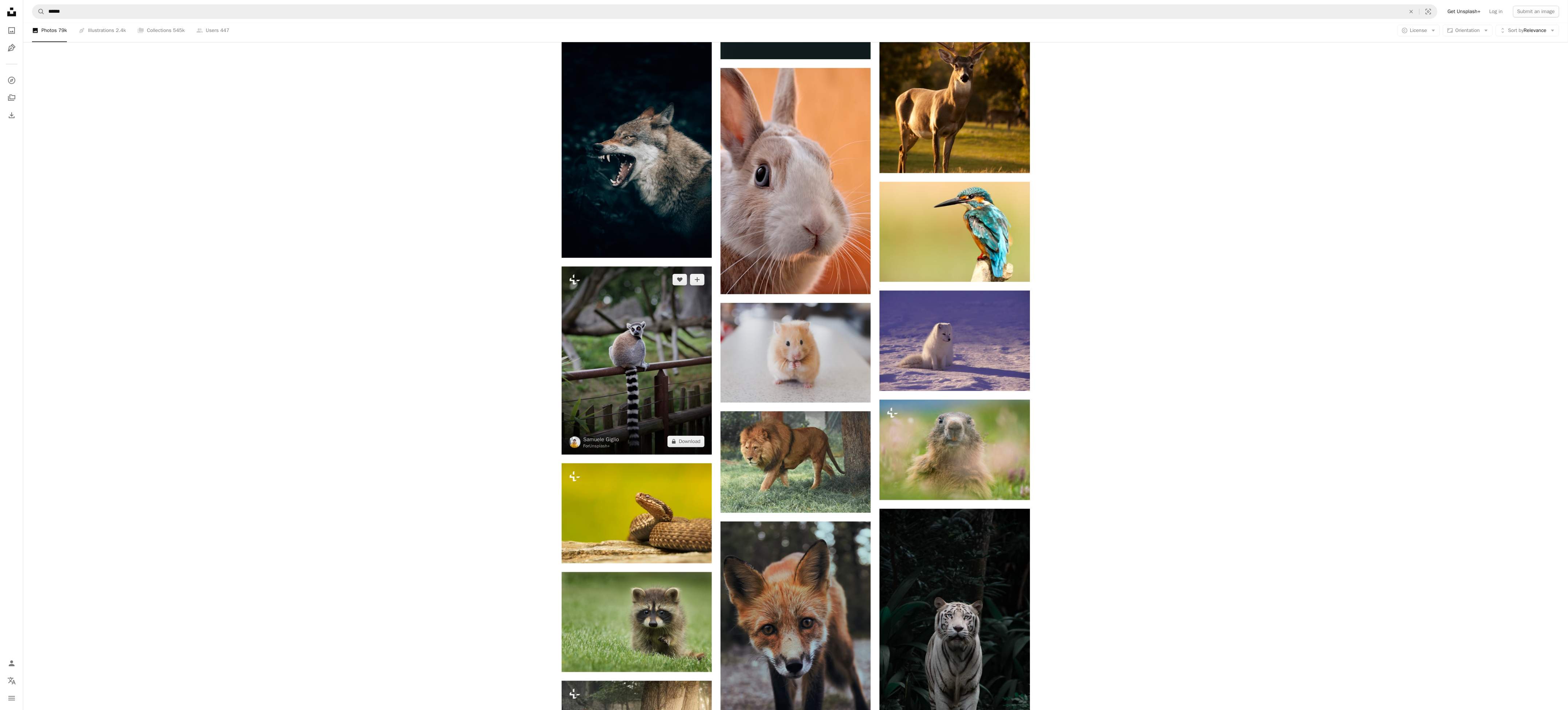 click at bounding box center (637, 360) 